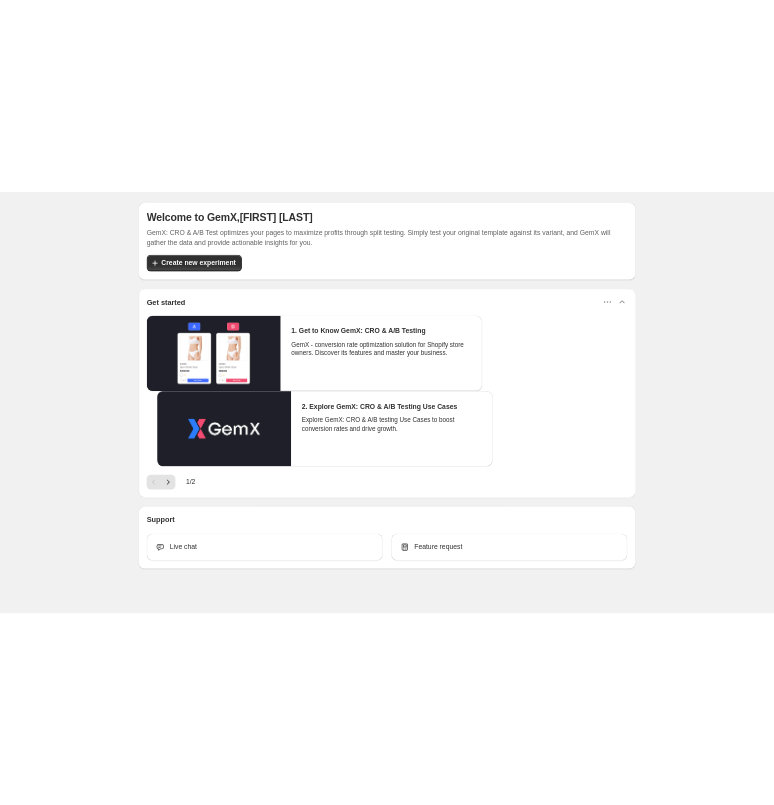 scroll, scrollTop: 0, scrollLeft: 0, axis: both 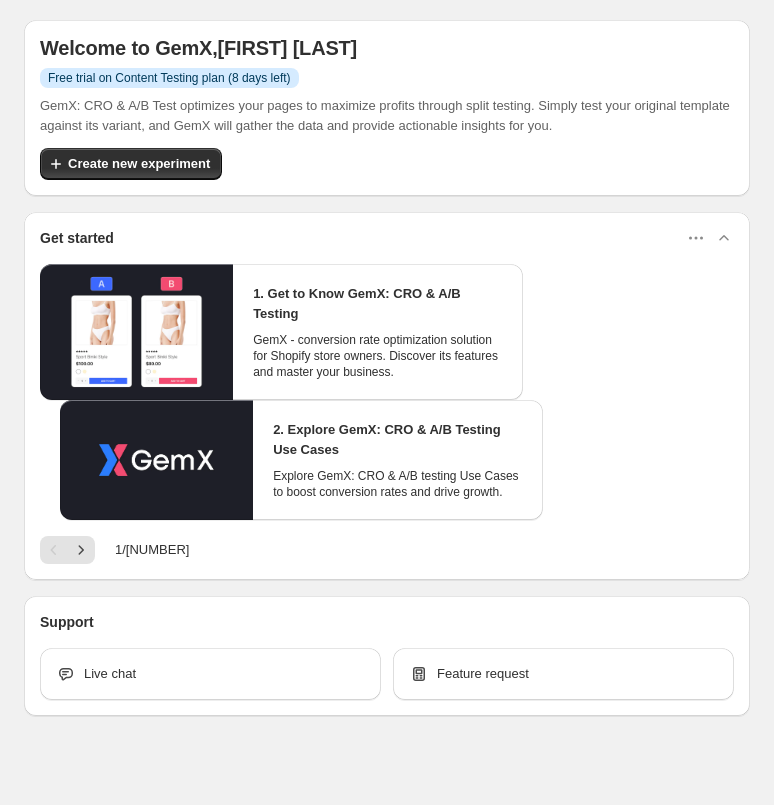 click on "Welcome to GemX ,  Jason Le Info Free trial on Content Testing plan (8 days left) GemX: CRO & A/B Test optimizes your pages to maximize profits through split testing.
Simply test your original template against its variant, and GemX will gather the data
and provide actionable insights for you. Create new experiment Get started 1. Get to Know GemX: CRO & A/B Testing GemX - conversion rate optimization solution for Shopify store owners. Discover its features and master your business. 2. Explore GemX: CRO & A/B Testing Use Cases Explore GemX: CRO & A/B testing Use Cases to boost conversion rates and drive growth. 1 / 2 Support Live chat Feature request Home Experiments Plans" at bounding box center (387, 402) 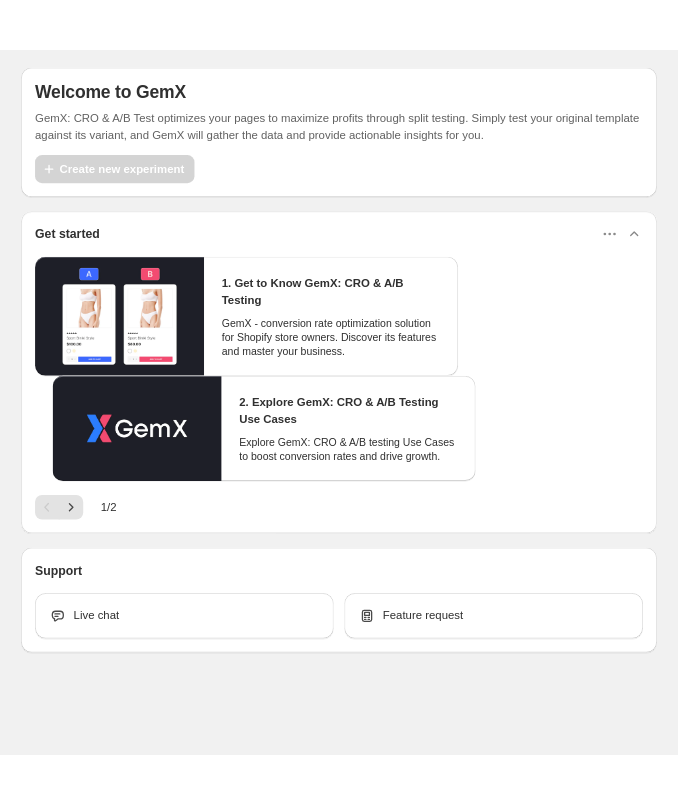 scroll, scrollTop: 0, scrollLeft: 0, axis: both 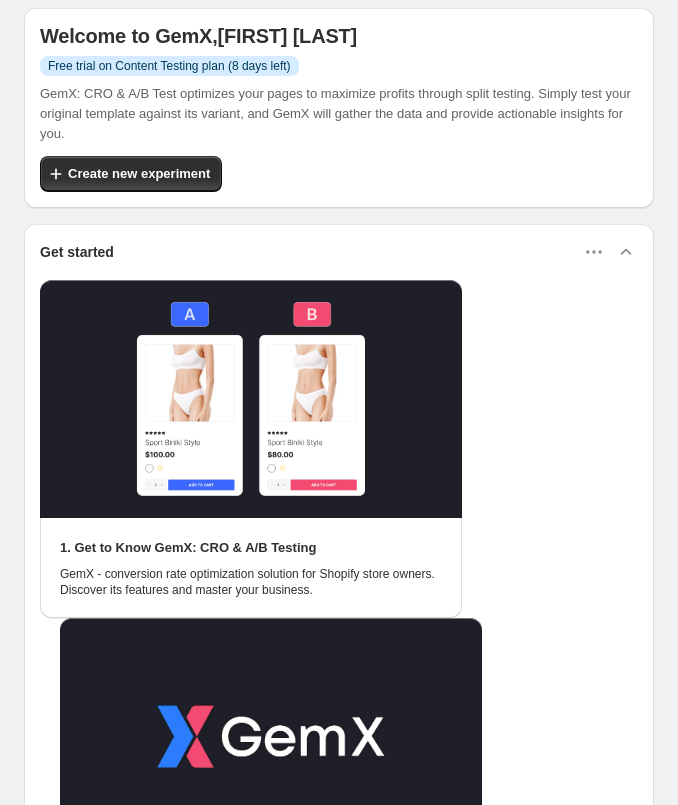 drag, startPoint x: 478, startPoint y: 3, endPoint x: 405, endPoint y: 1, distance: 73.02739 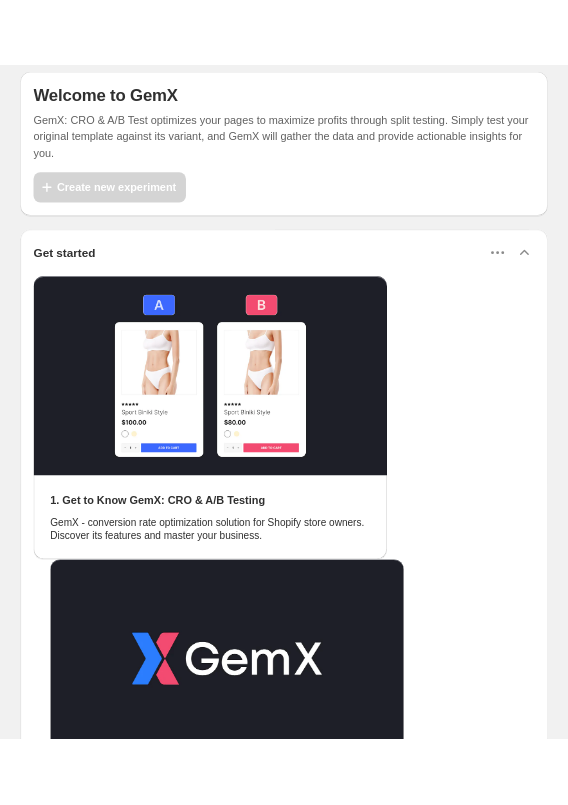 scroll, scrollTop: 0, scrollLeft: 0, axis: both 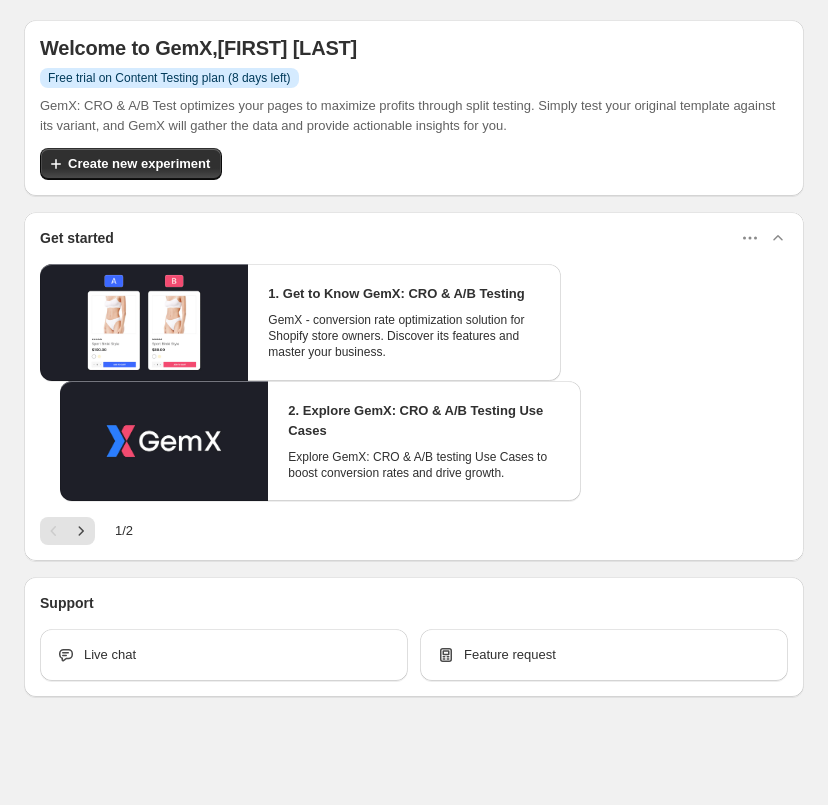 click on "Welcome to GemX ,  Jason Le" at bounding box center [414, 48] 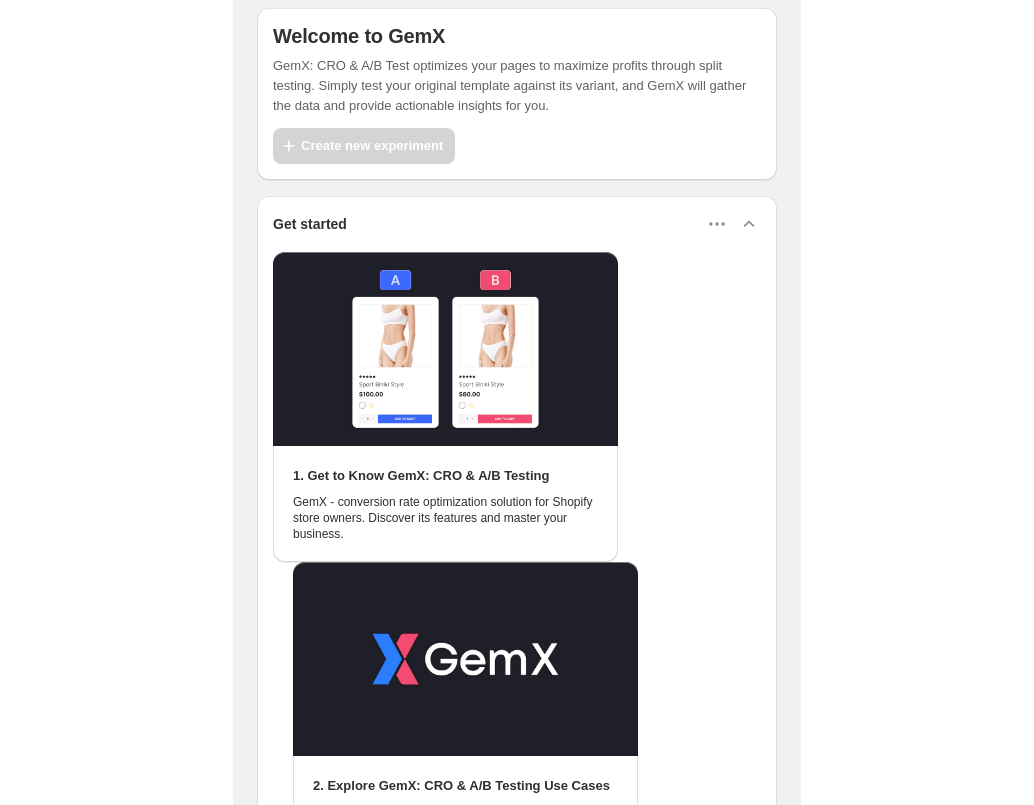 scroll, scrollTop: 0, scrollLeft: 0, axis: both 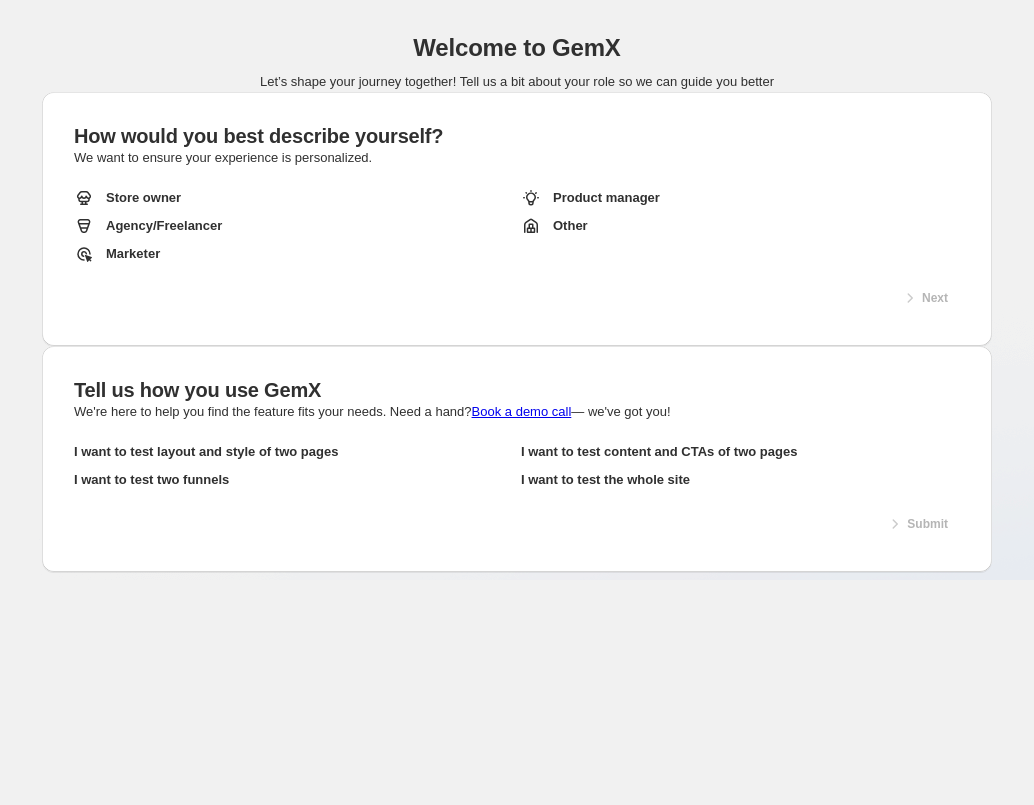 drag, startPoint x: 692, startPoint y: 25, endPoint x: 547, endPoint y: 18, distance: 145.16887 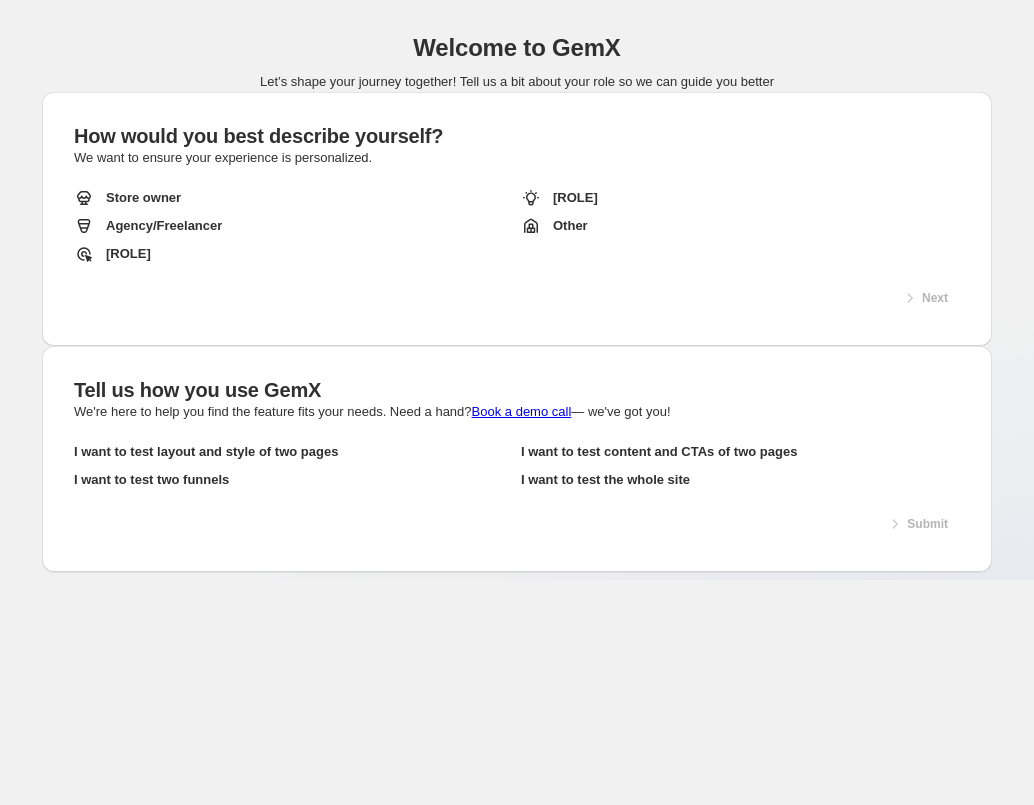 scroll, scrollTop: 0, scrollLeft: 0, axis: both 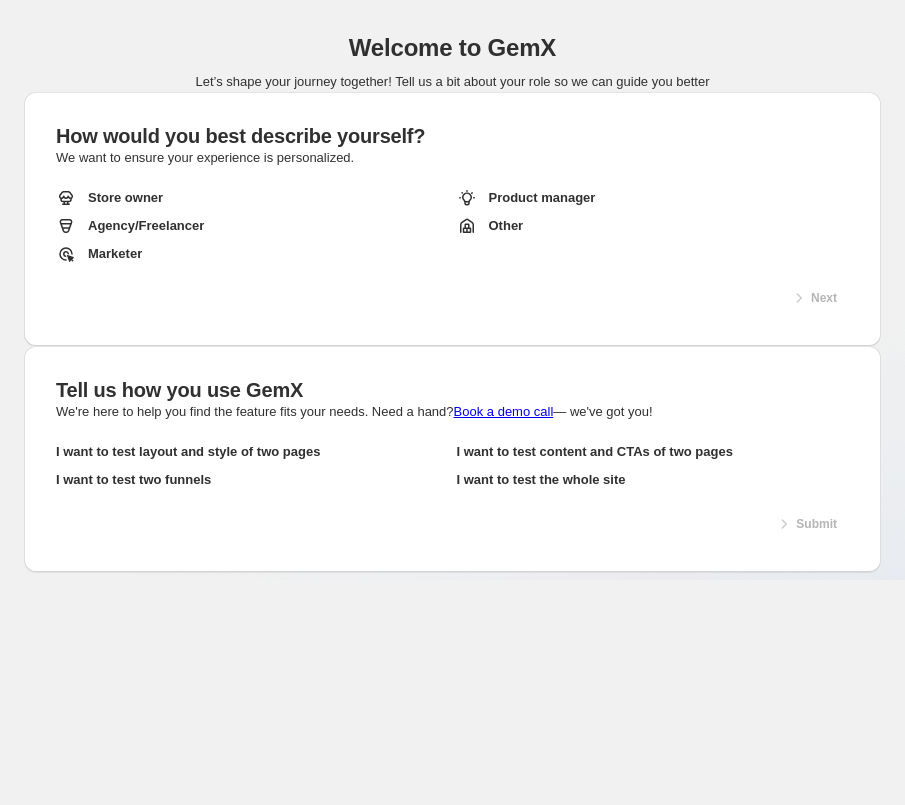 click on "Other" at bounding box center (653, 226) 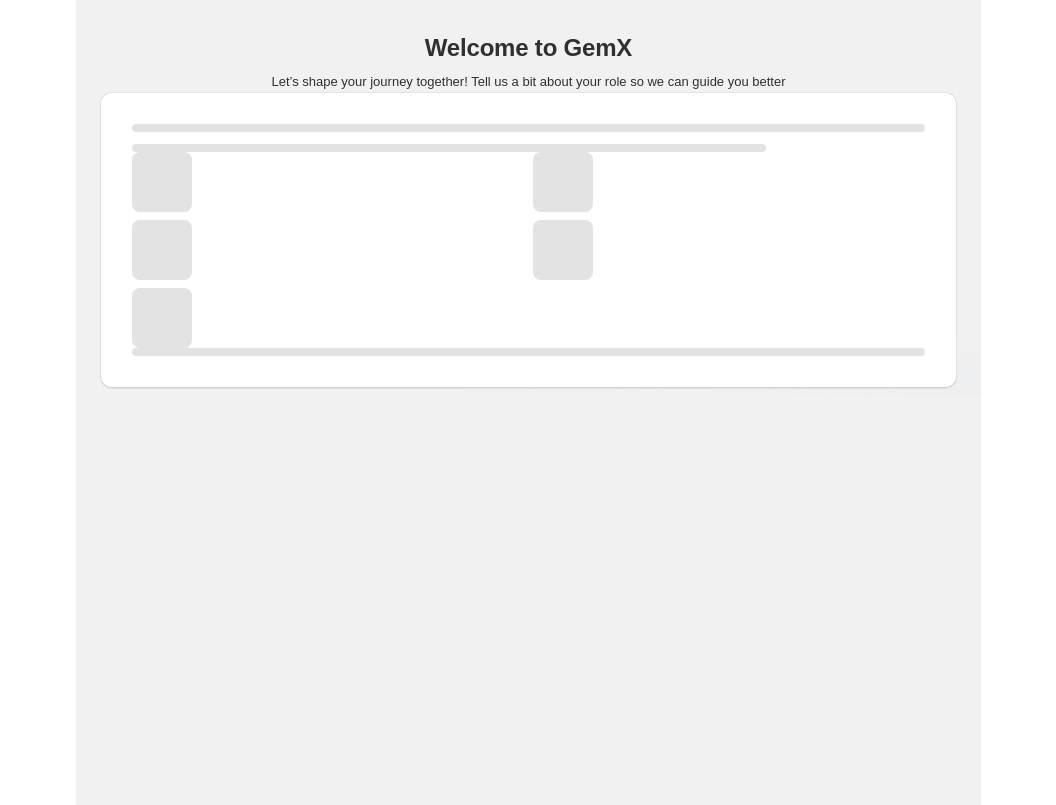 scroll, scrollTop: 0, scrollLeft: 0, axis: both 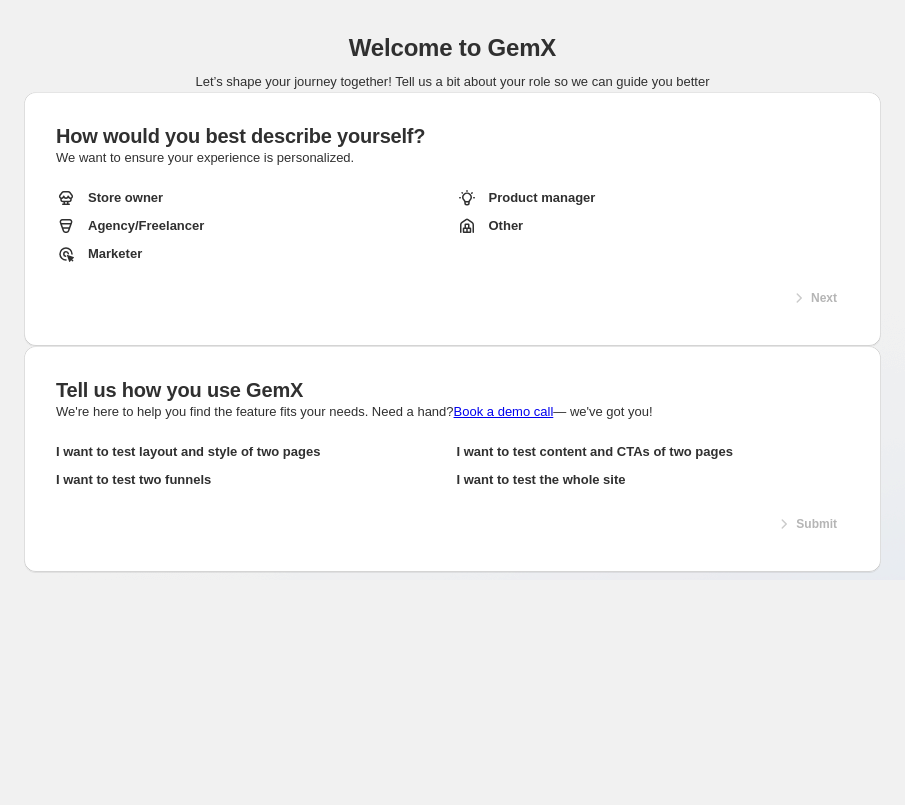 click on "Marketer" at bounding box center [252, 254] 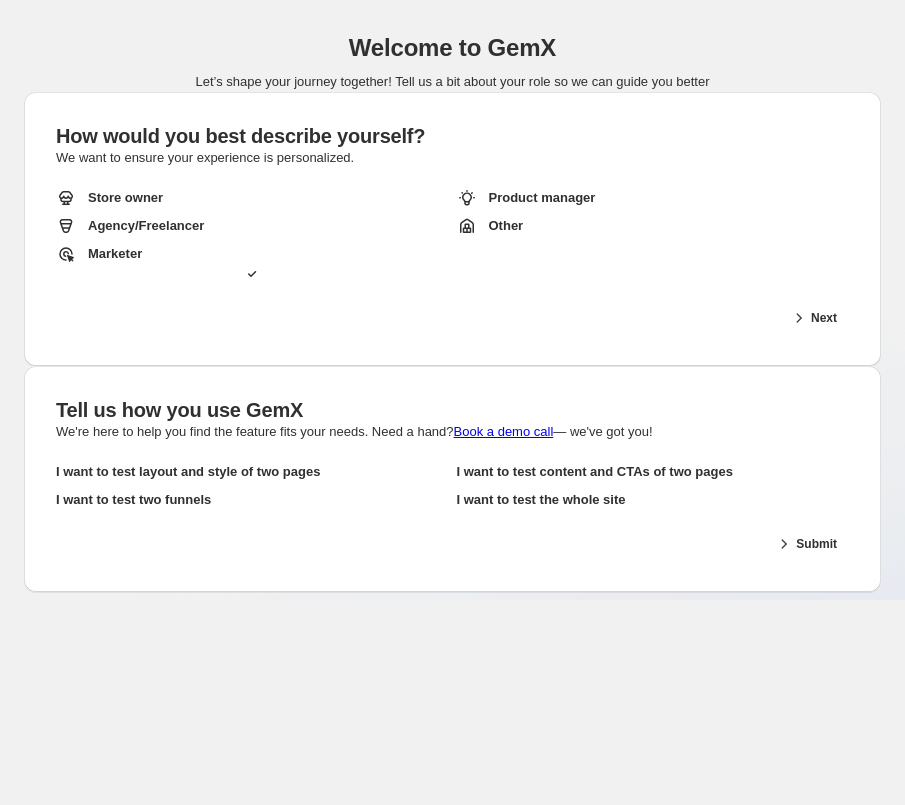 click on "Store owner" at bounding box center (252, 198) 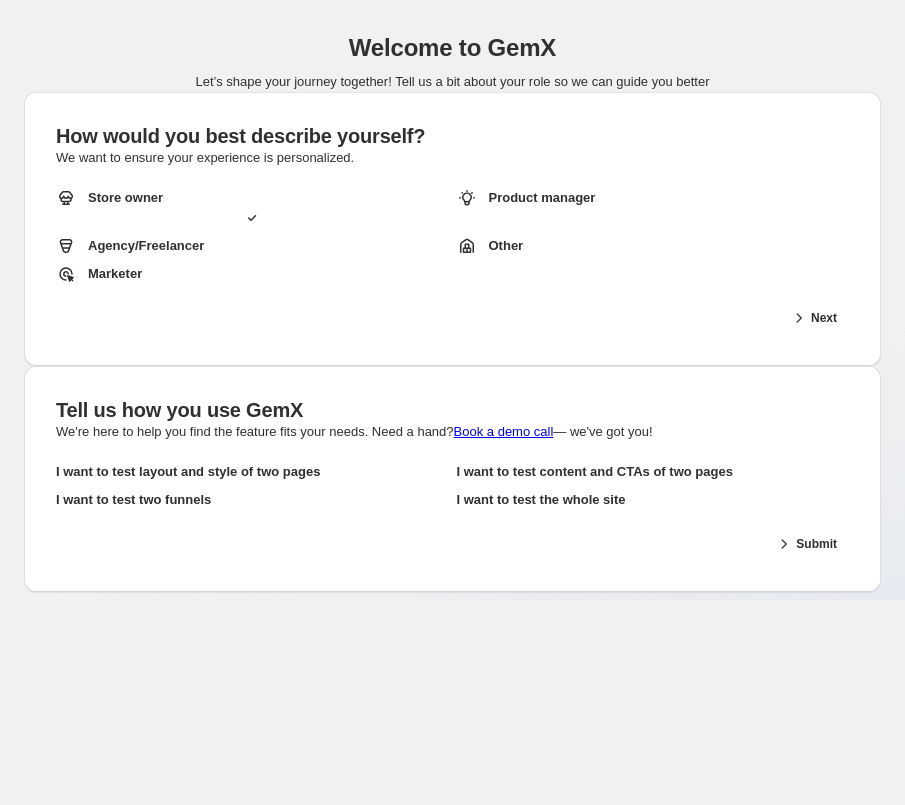 click on "Product manager" at bounding box center (653, 198) 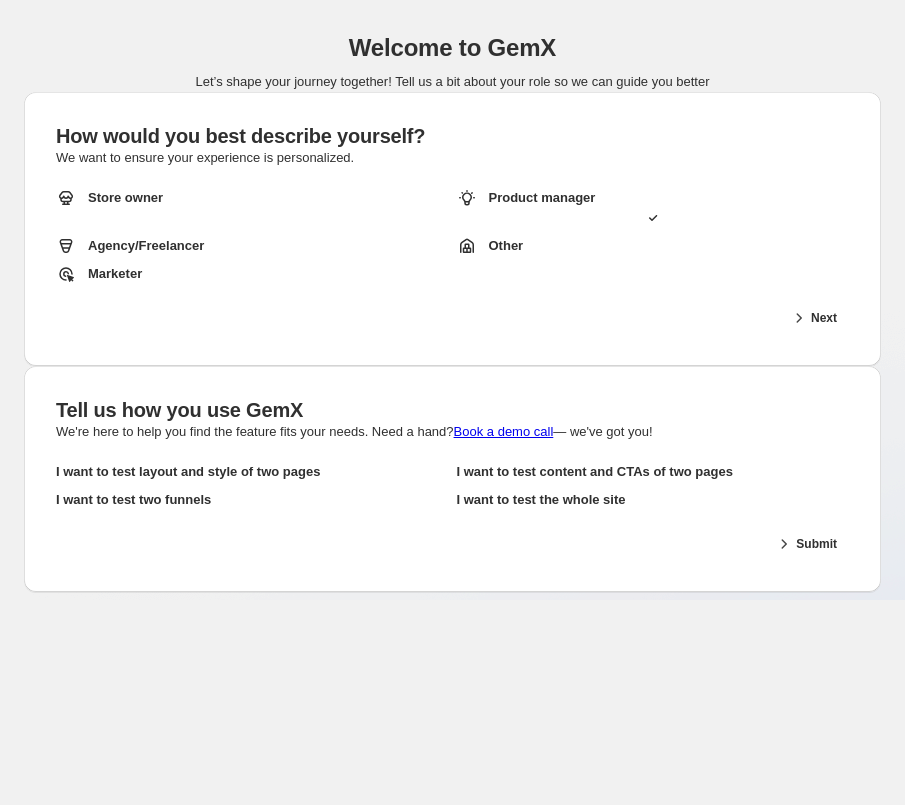 click on "Other" at bounding box center (653, 246) 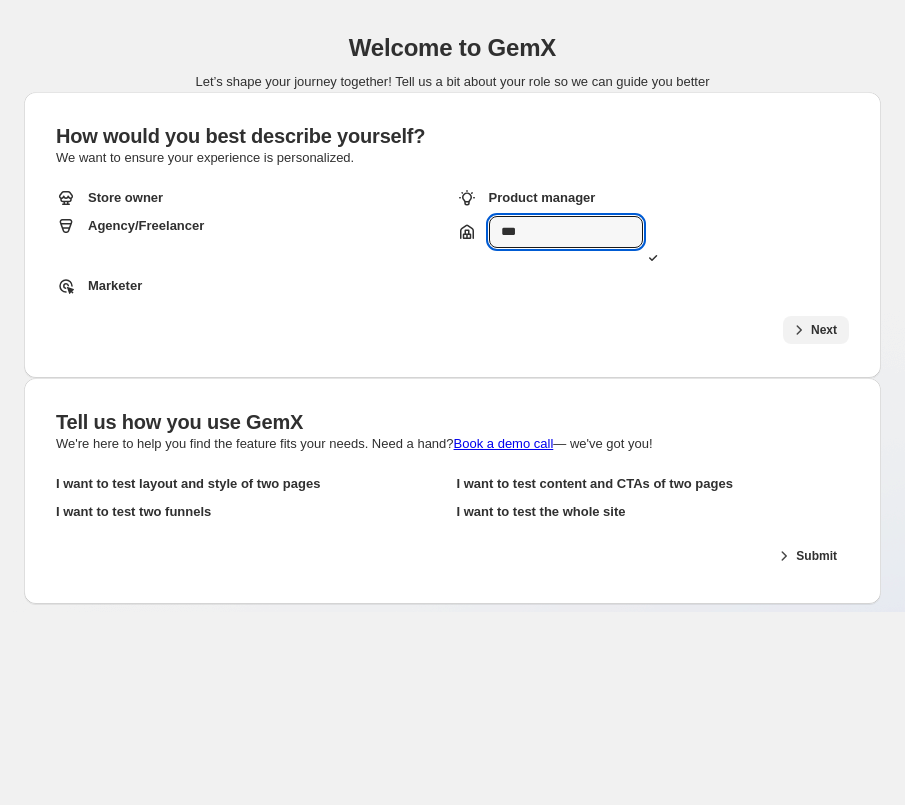 click at bounding box center [799, 330] 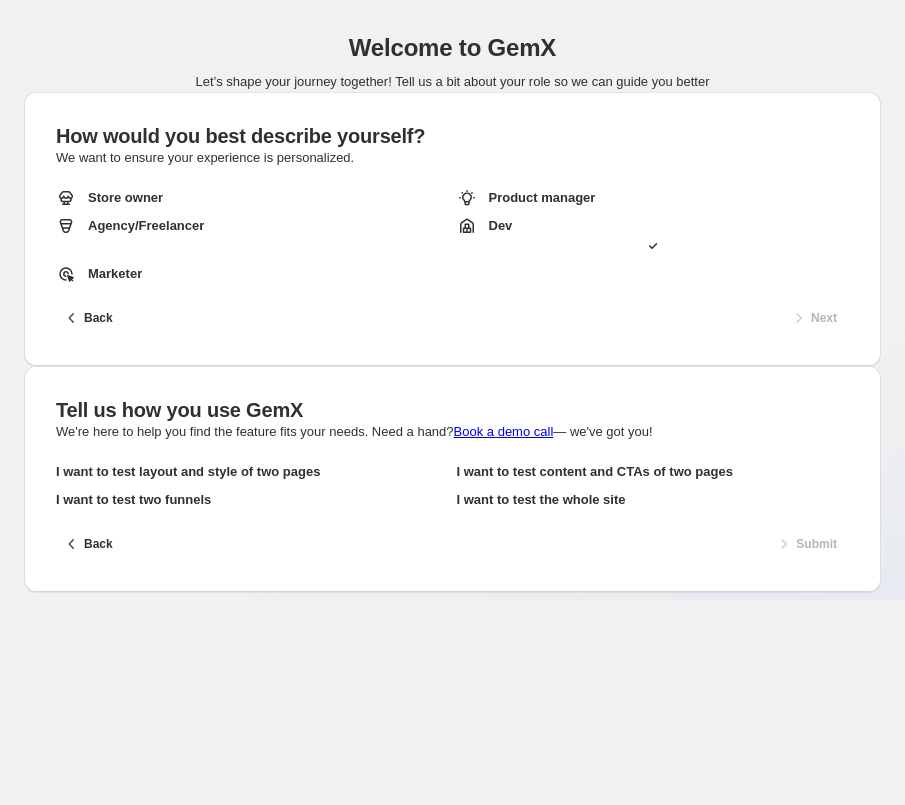 click on "I want to test layout and style of two pages" at bounding box center (252, 472) 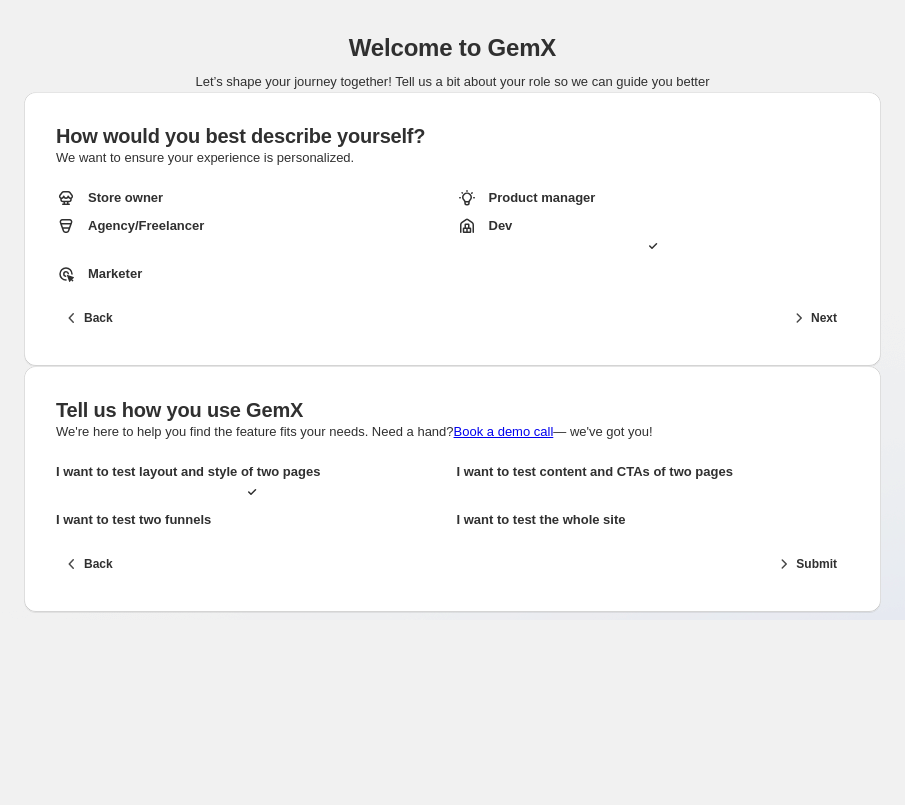 click on "I want to test two funnels" at bounding box center (252, 520) 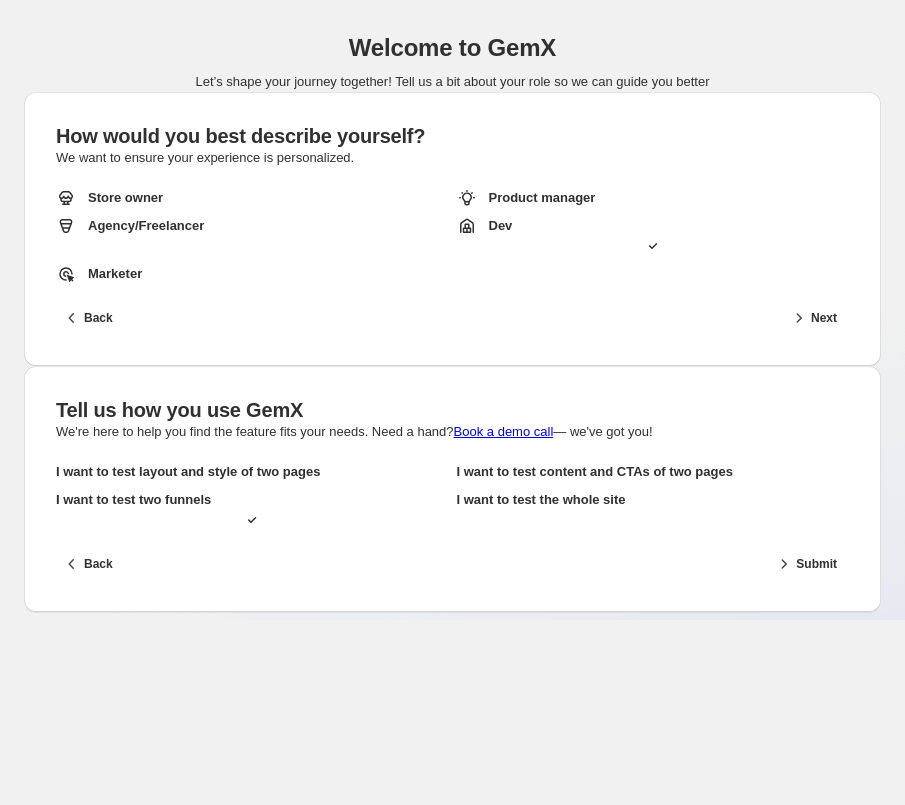 click on "I want to test layout and style of two pages" at bounding box center (188, 472) 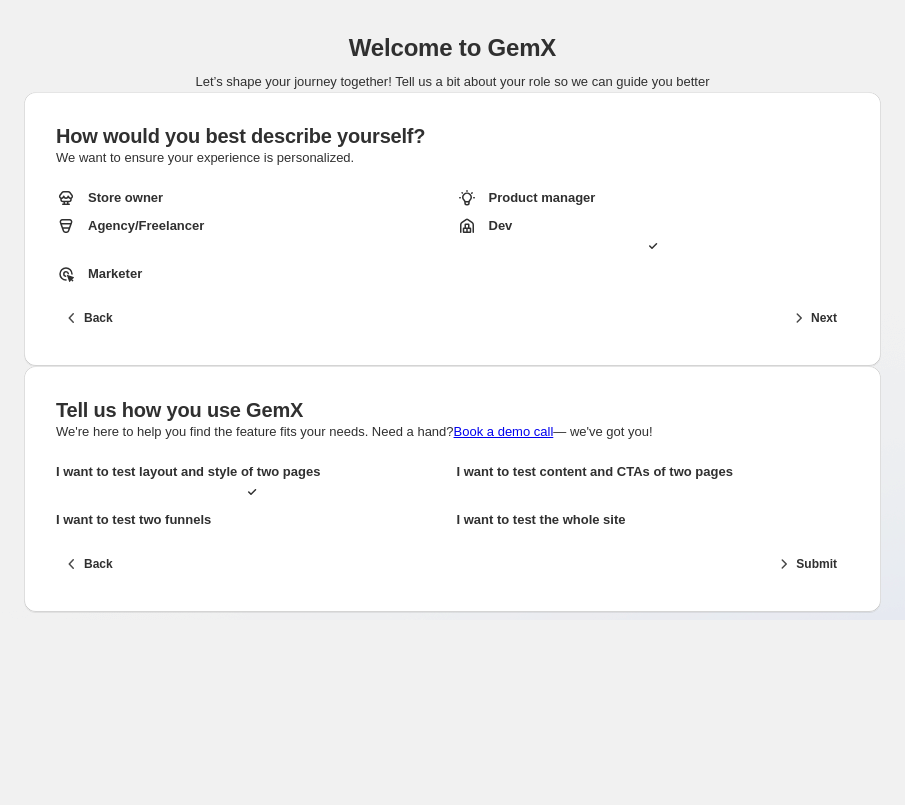 click on "I want to test two funnels" at bounding box center (252, 520) 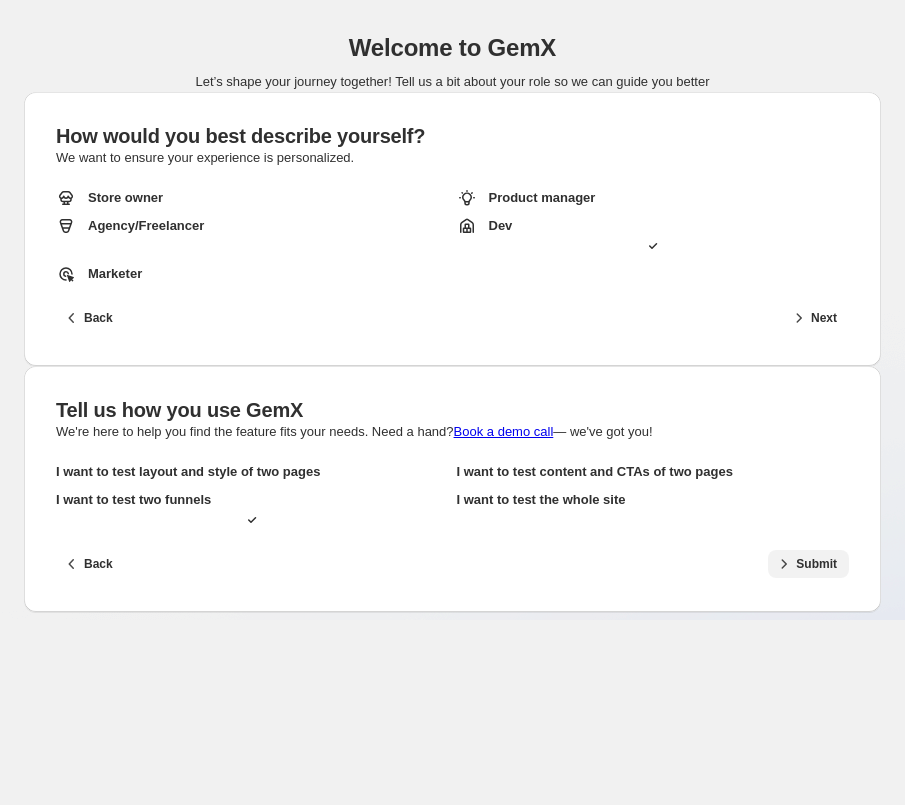 click on "Submit" at bounding box center [816, 564] 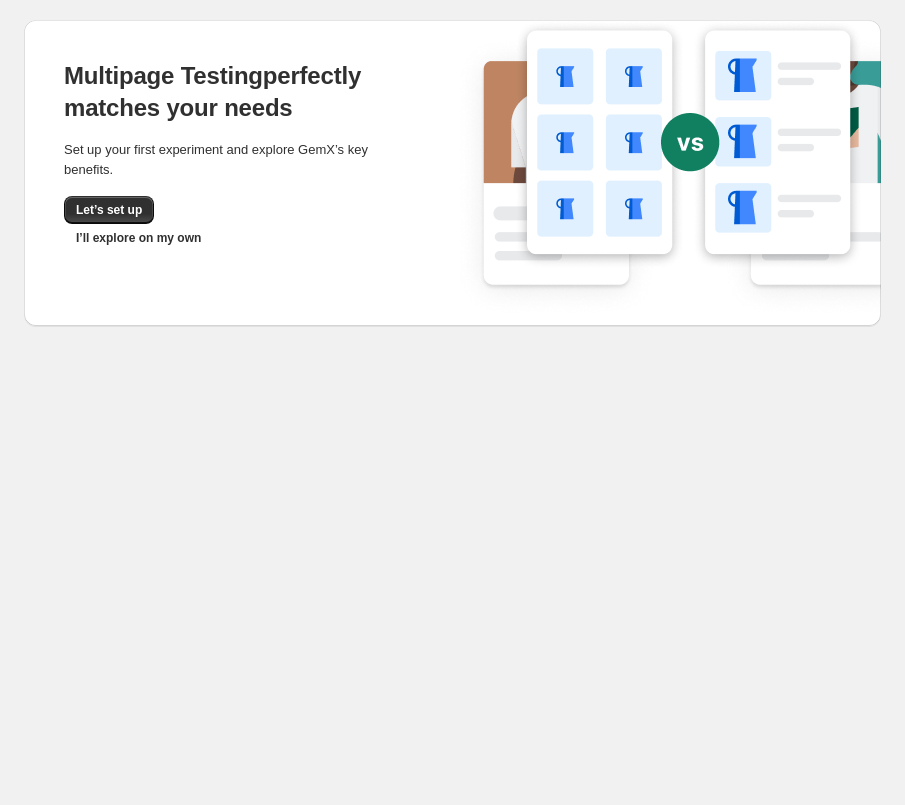 drag, startPoint x: 281, startPoint y: 254, endPoint x: 222, endPoint y: 214, distance: 71.281136 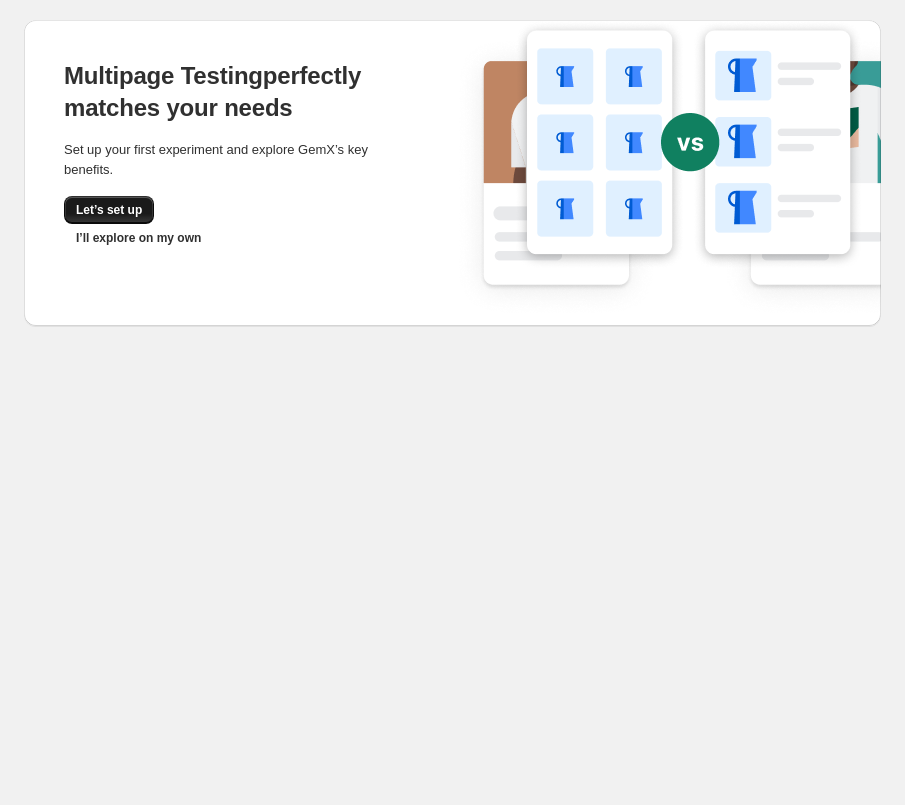 click on "Let’s set up" at bounding box center [109, 210] 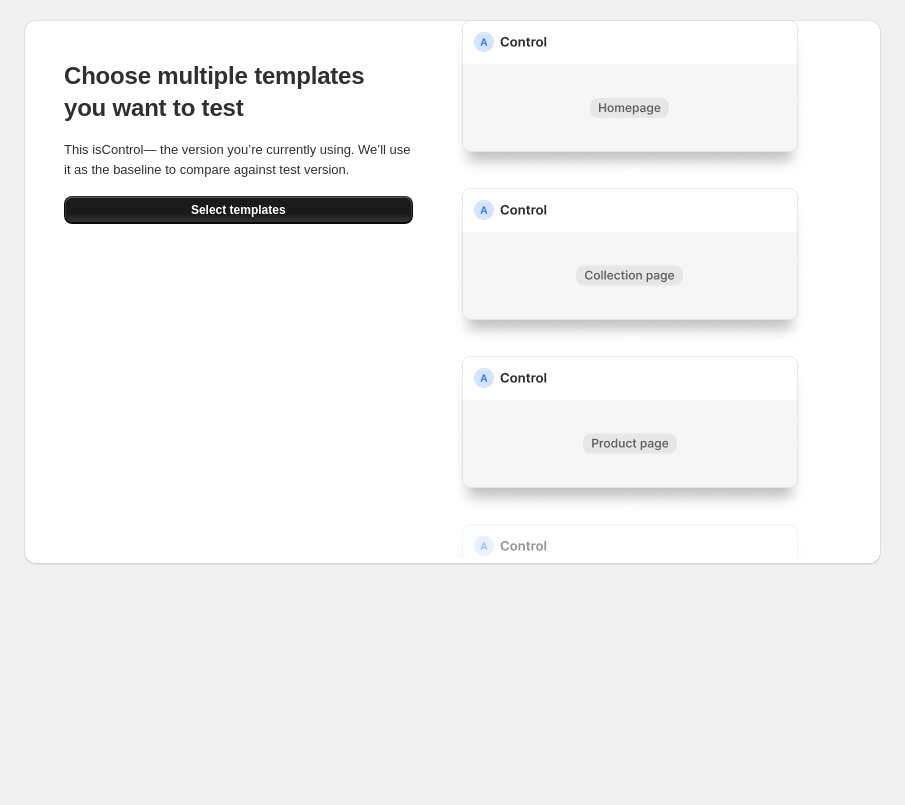 click on "Select templates" at bounding box center (238, 210) 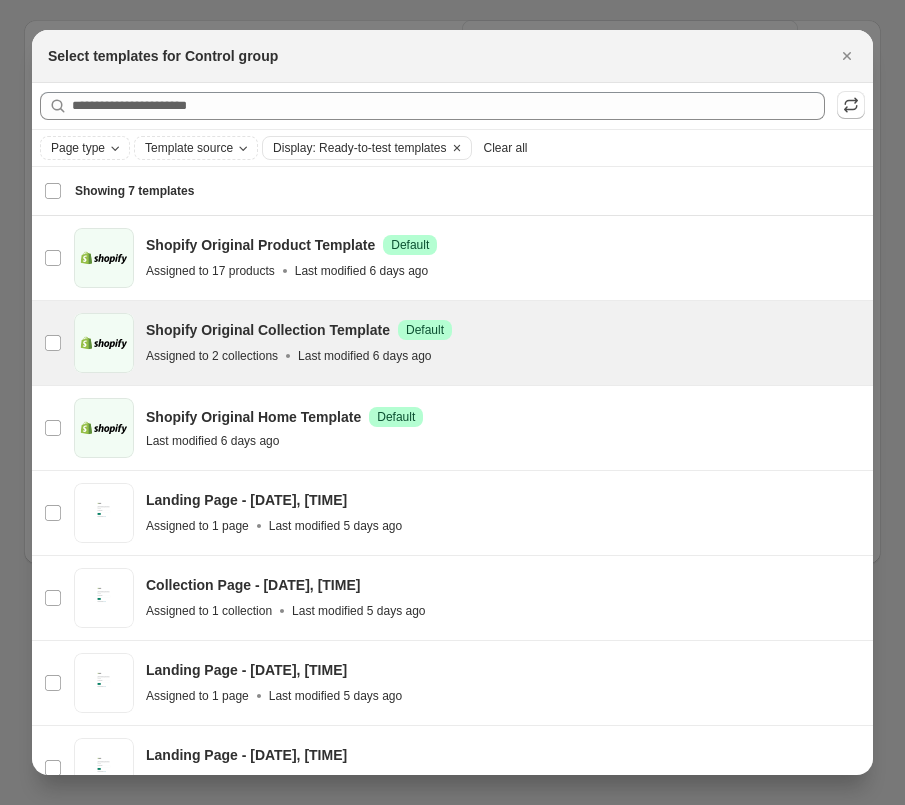 click on "Assigned to 2 collections Last modified 6 days ago" at bounding box center (500, 356) 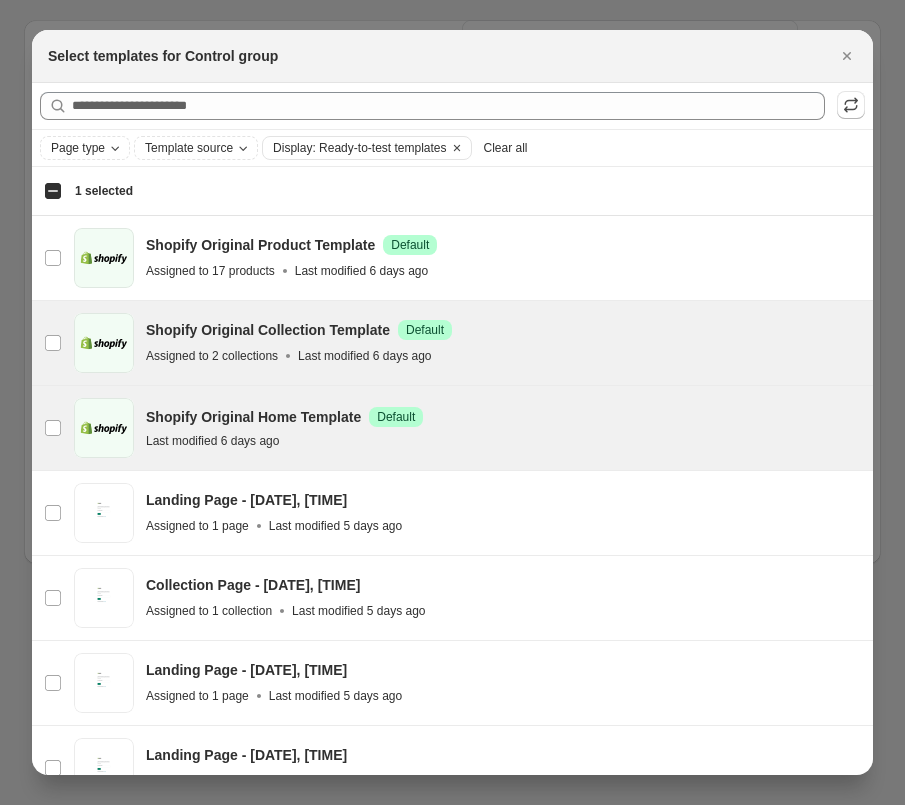 click on "Shopify Original Home Template Success Default Last modified 6 days ago" at bounding box center (503, 428) 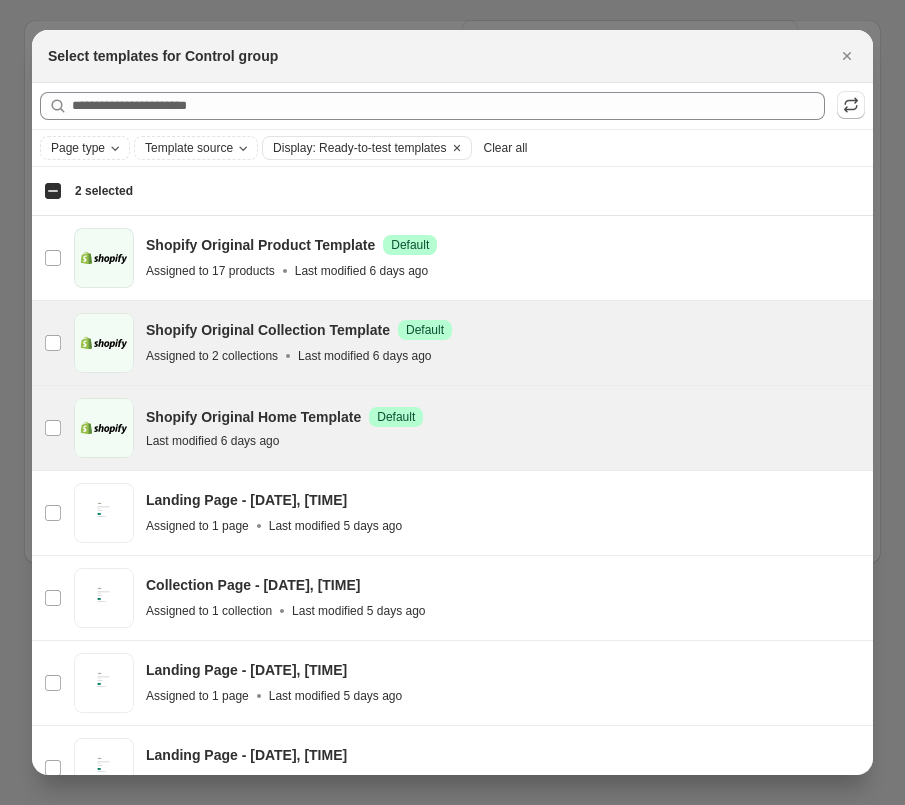 click on "Select templates" at bounding box center [797, 842] 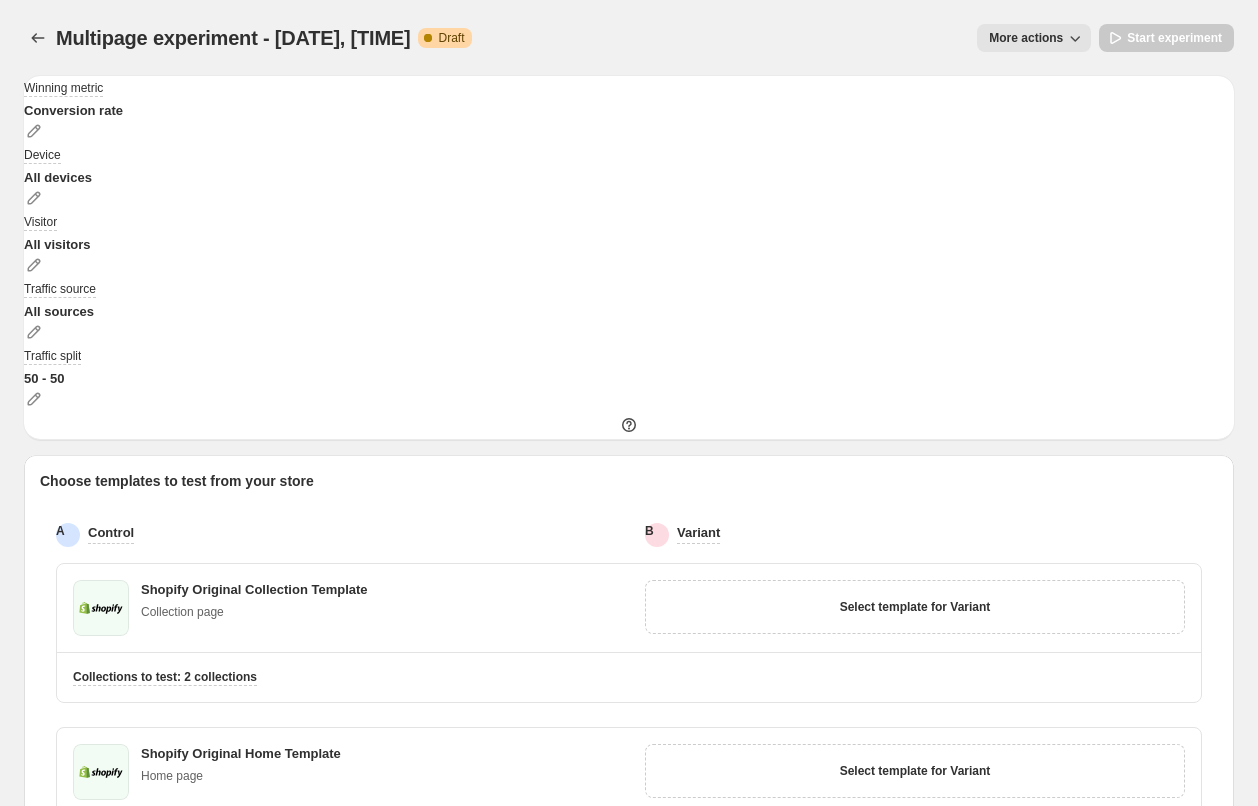 click at bounding box center [629, 425] 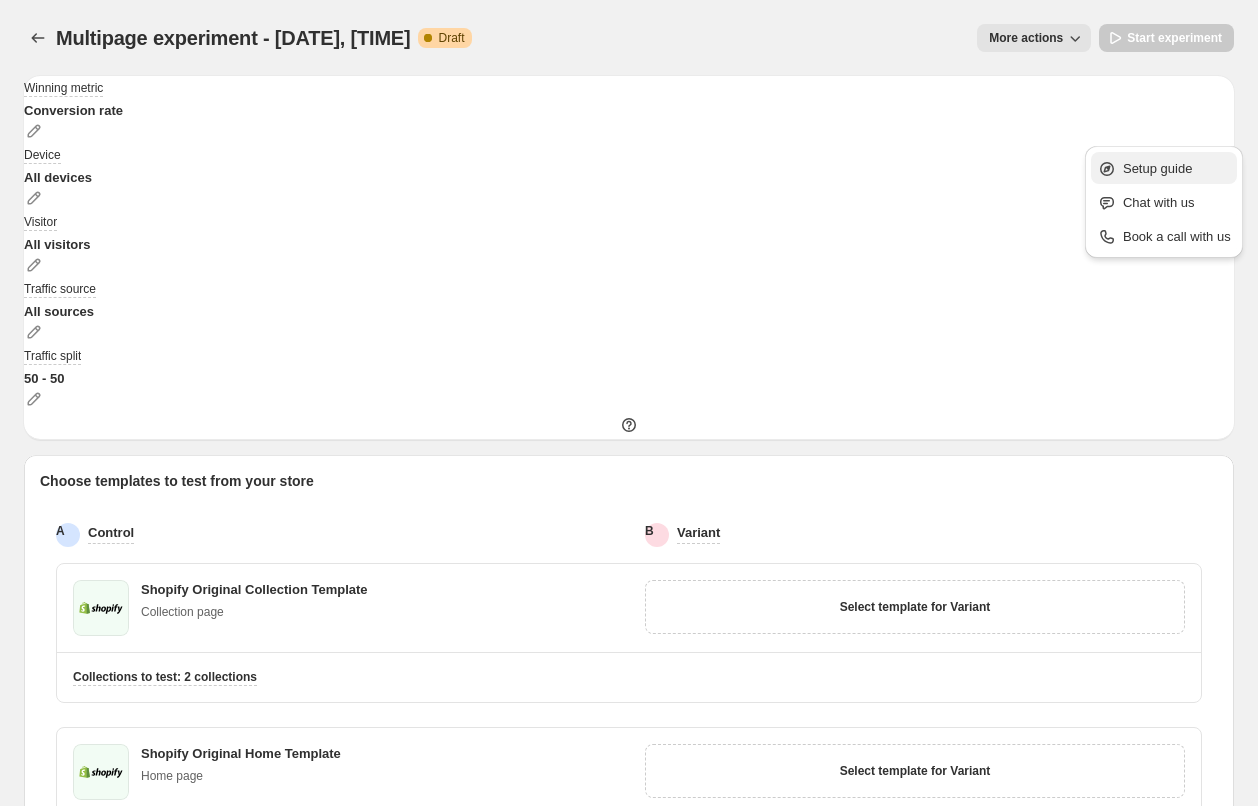 click on "Setup guide" at bounding box center (1157, 168) 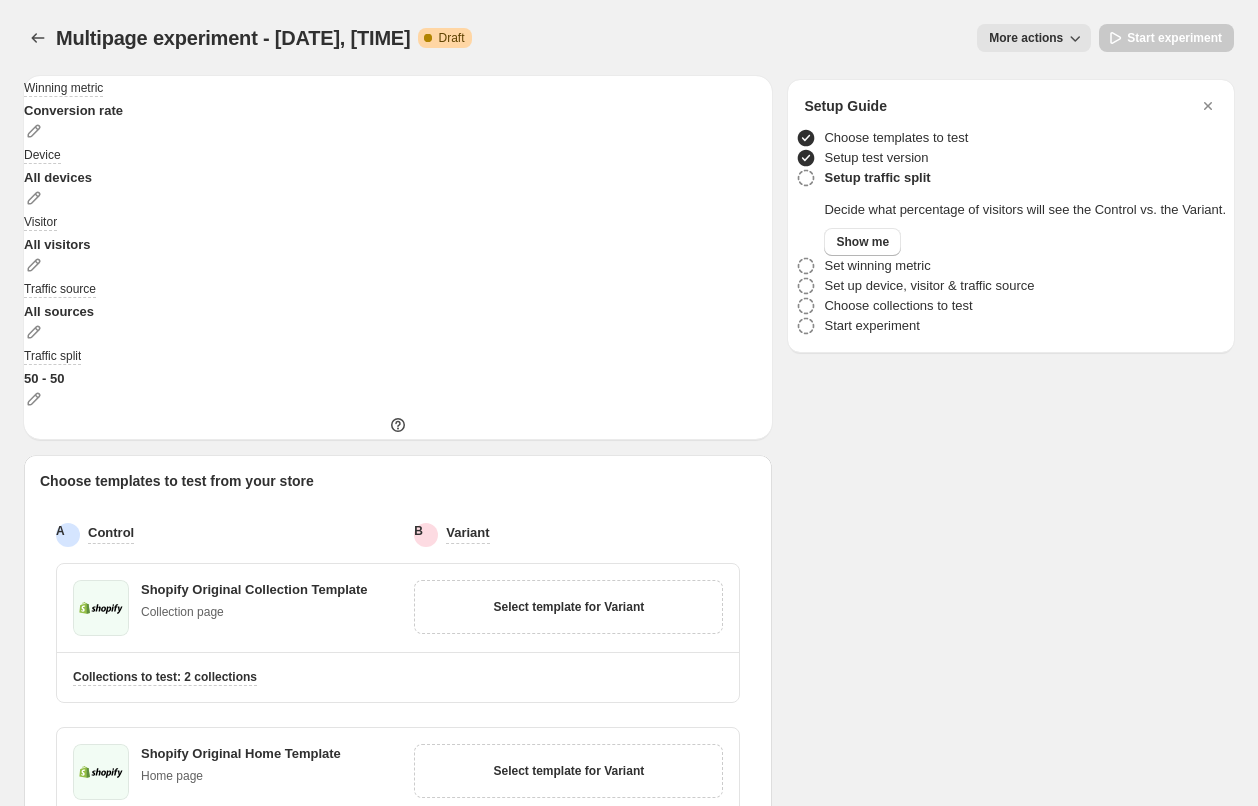 drag, startPoint x: 615, startPoint y: 186, endPoint x: 535, endPoint y: 180, distance: 80.224686 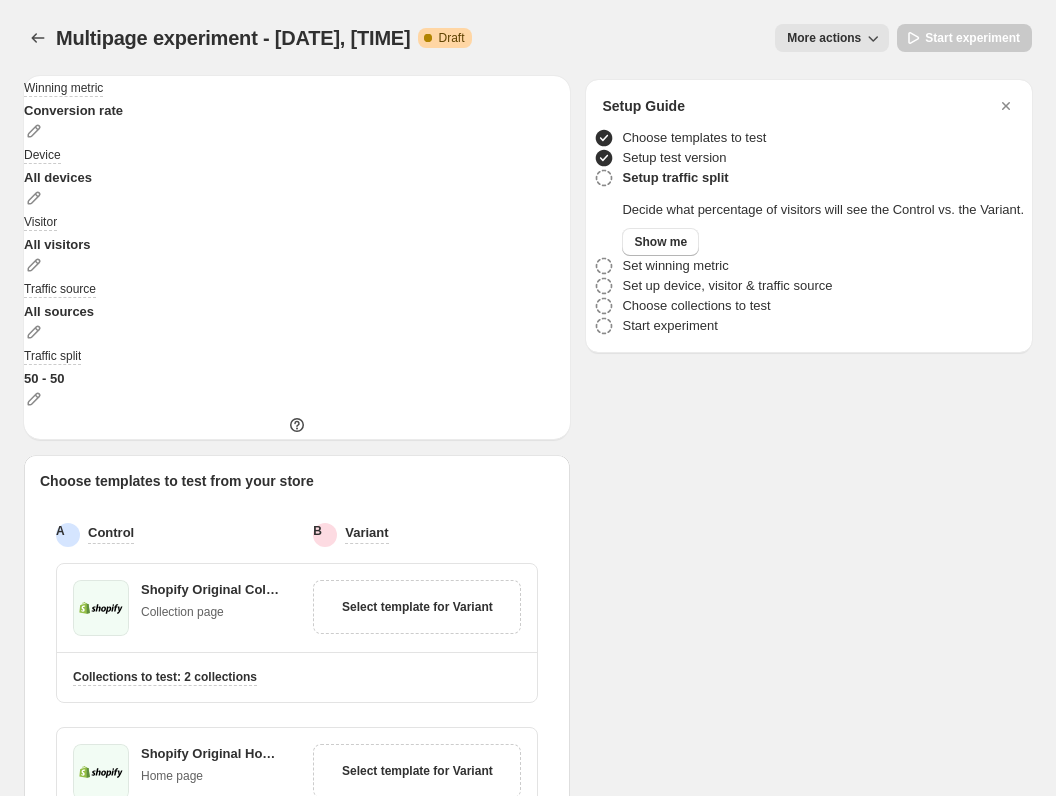 click on "Setup test version" at bounding box center [674, 158] 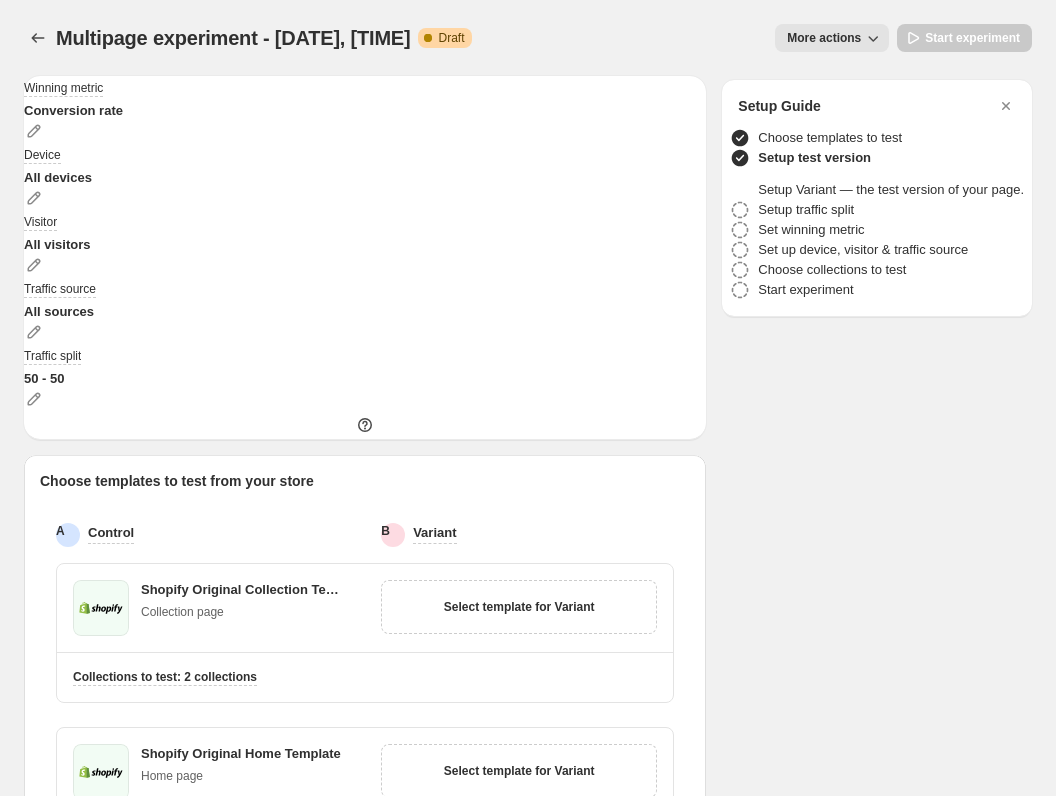 click on "Choose templates to test" at bounding box center [830, 138] 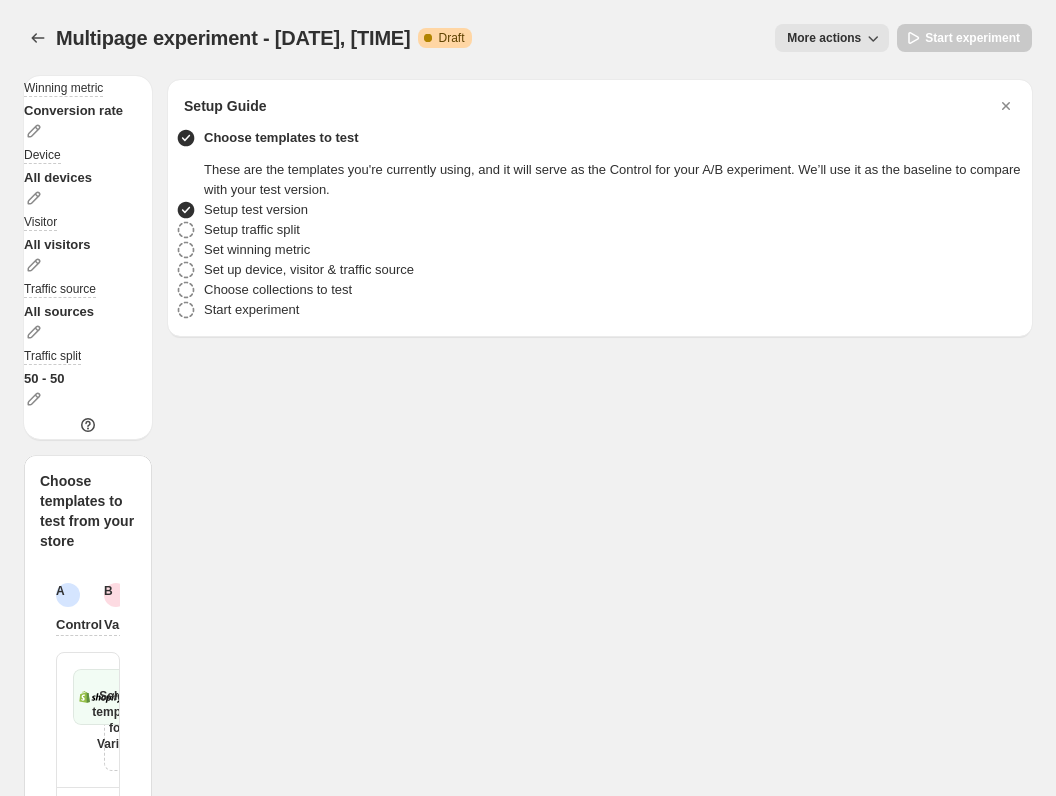 click on "Setup test version" at bounding box center [600, 210] 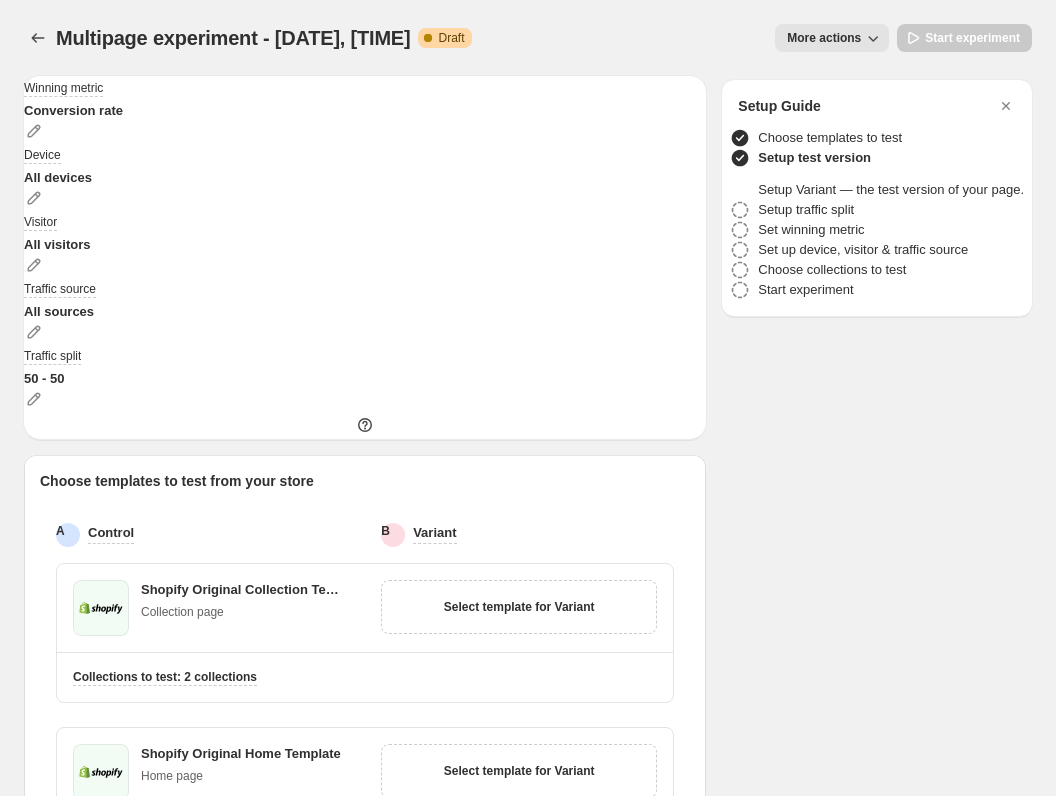 click on "Setup traffic split" at bounding box center (806, 210) 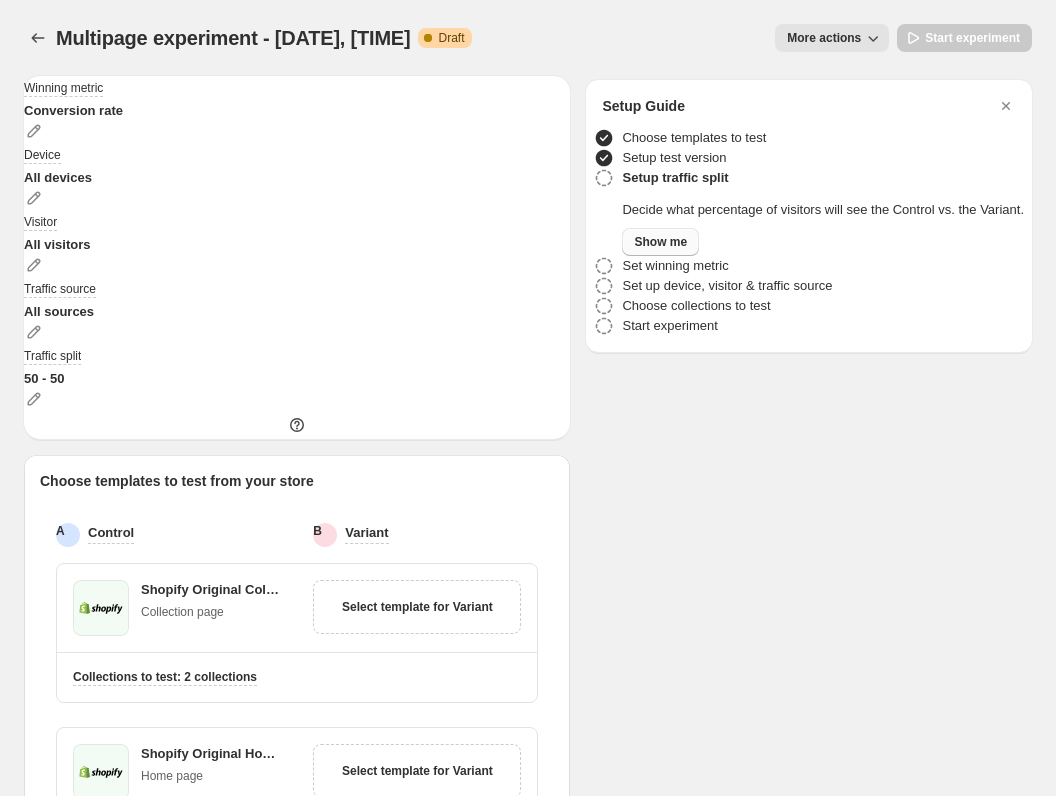 click on "Show me" at bounding box center (660, 242) 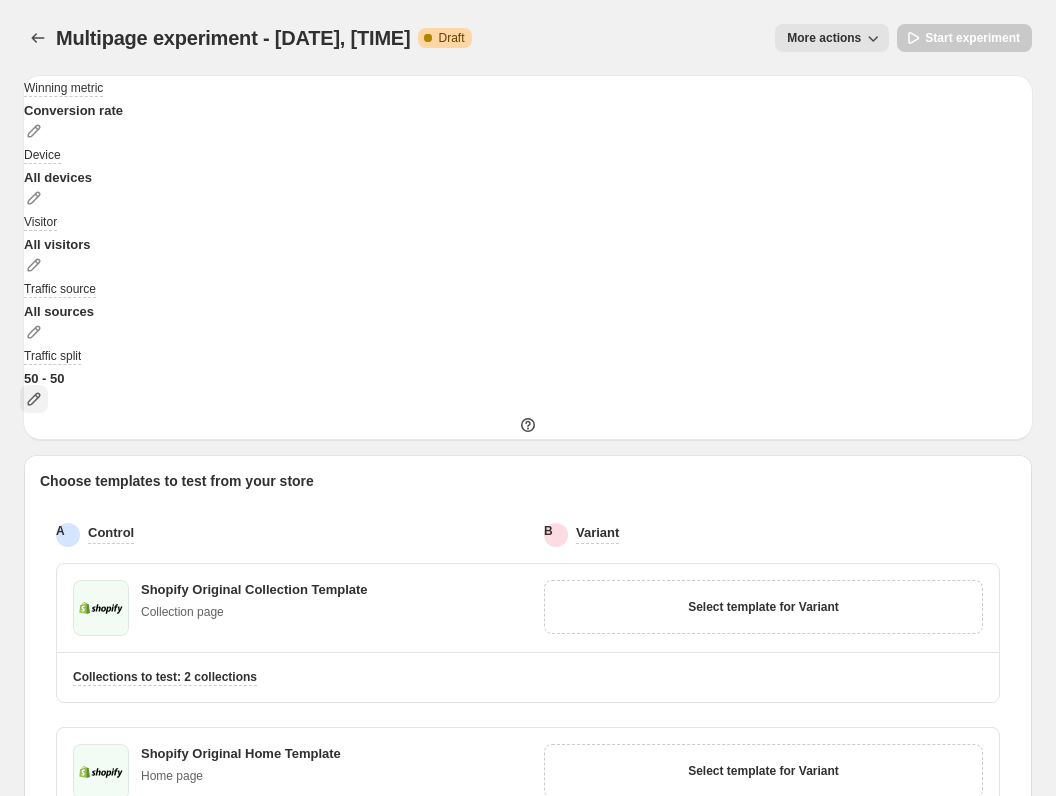 click at bounding box center [34, 399] 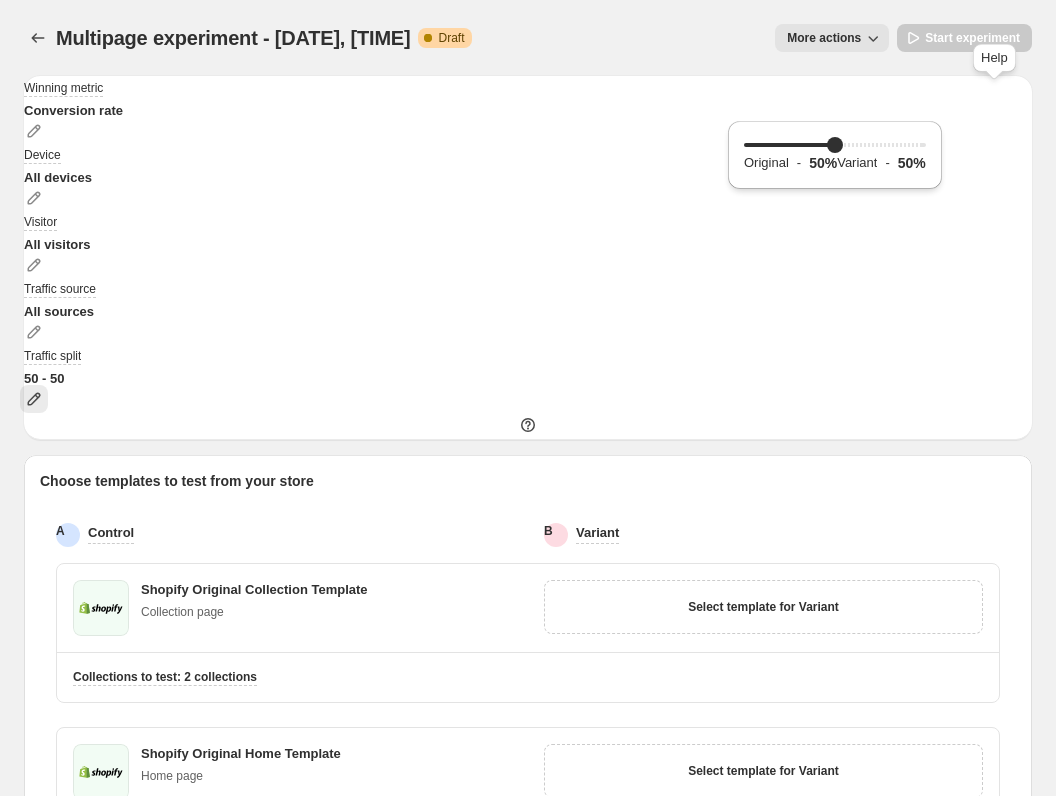 click at bounding box center [528, 425] 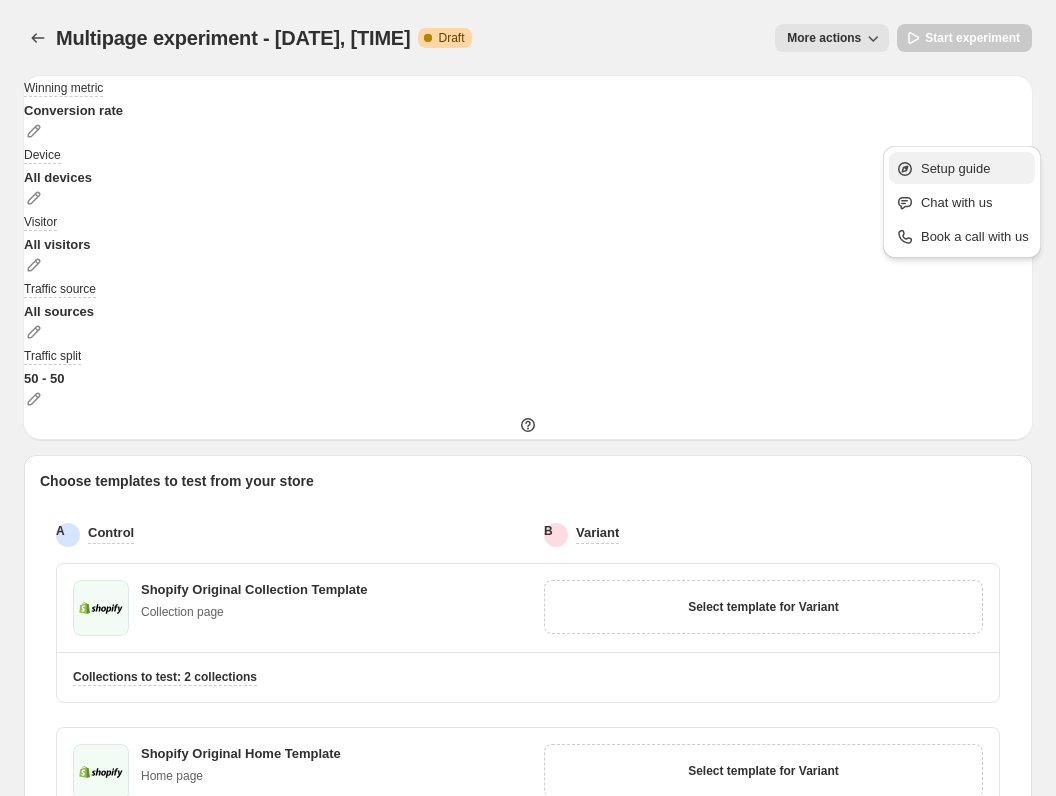 click on "Setup guide" at bounding box center [955, 168] 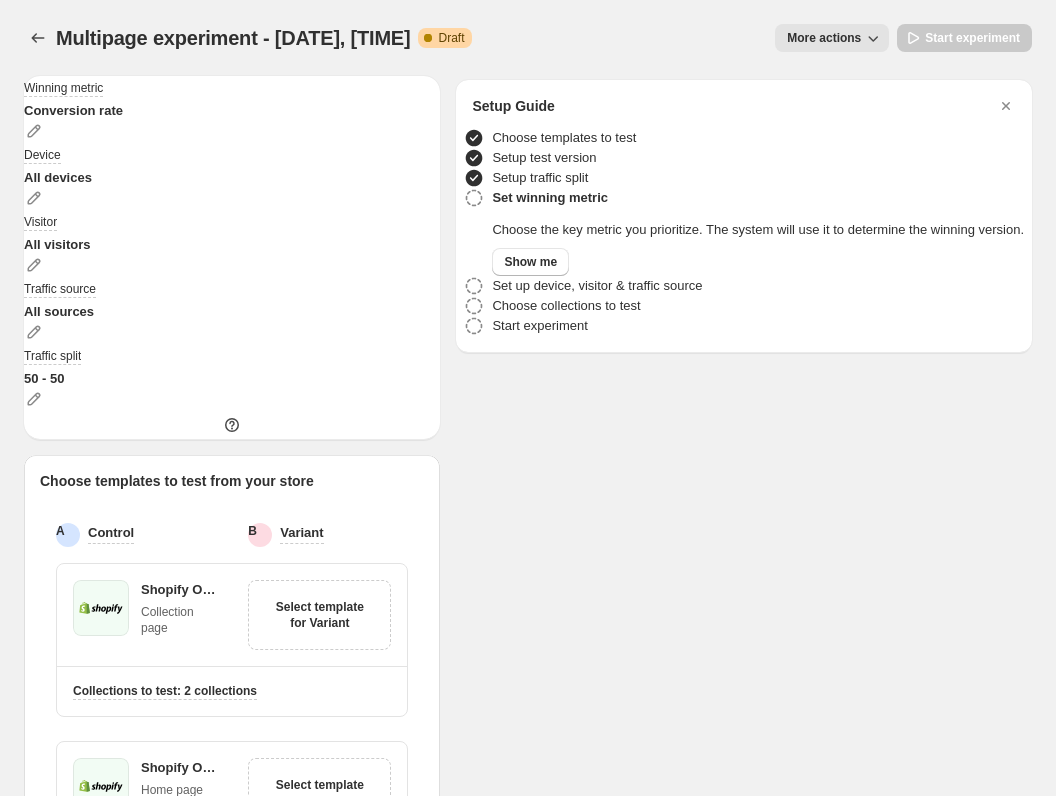 drag, startPoint x: 553, startPoint y: 201, endPoint x: 484, endPoint y: 183, distance: 71.30919 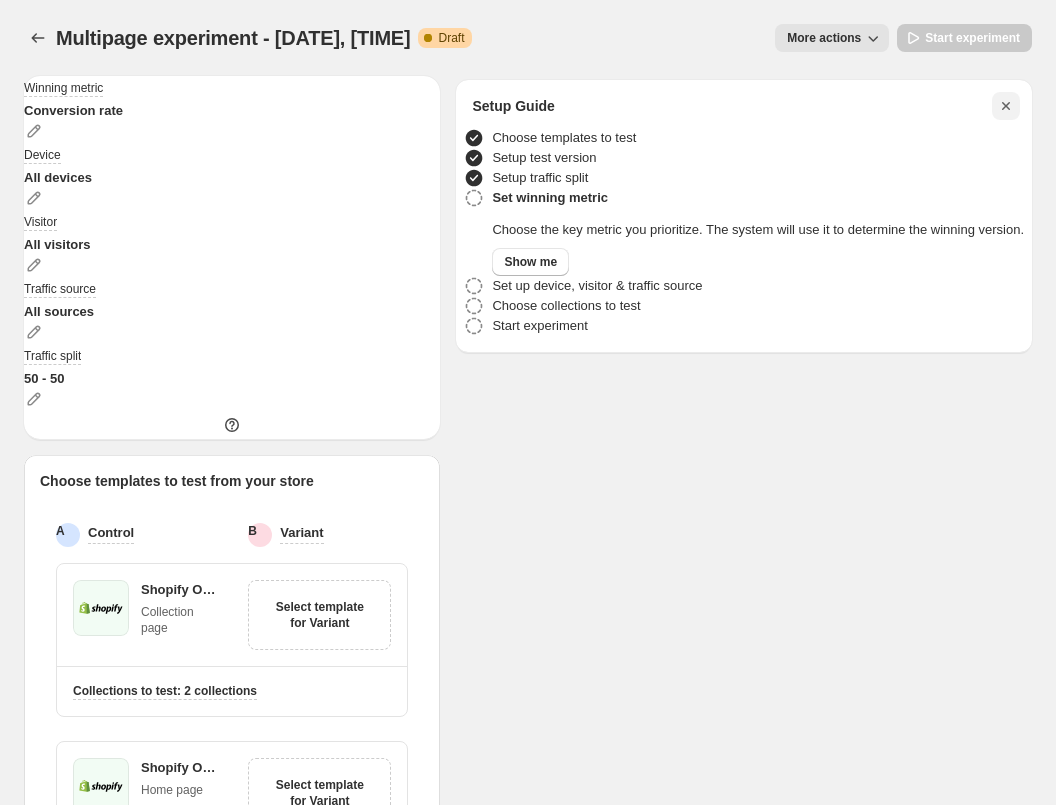 click at bounding box center [1006, 106] 